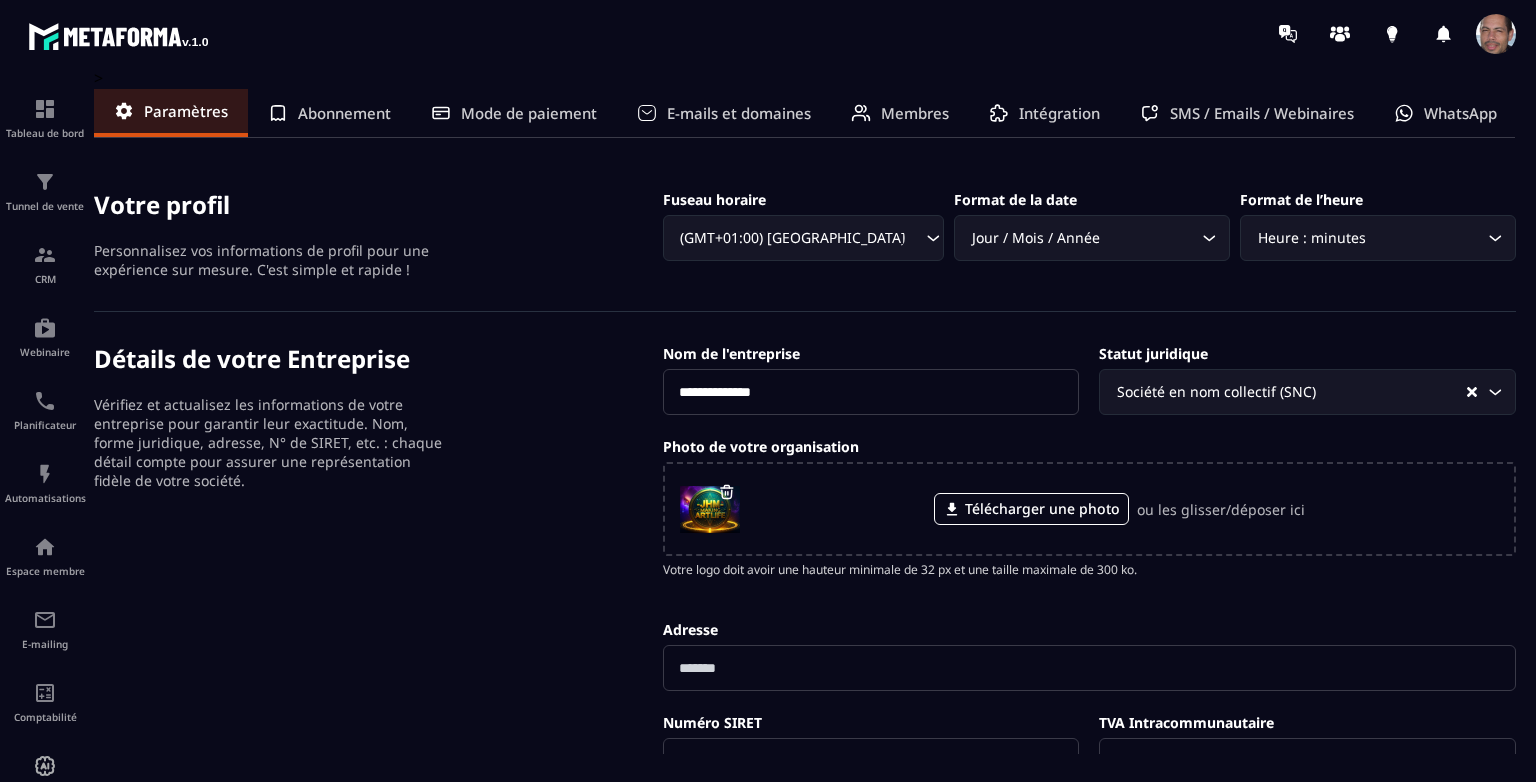 scroll, scrollTop: 0, scrollLeft: 0, axis: both 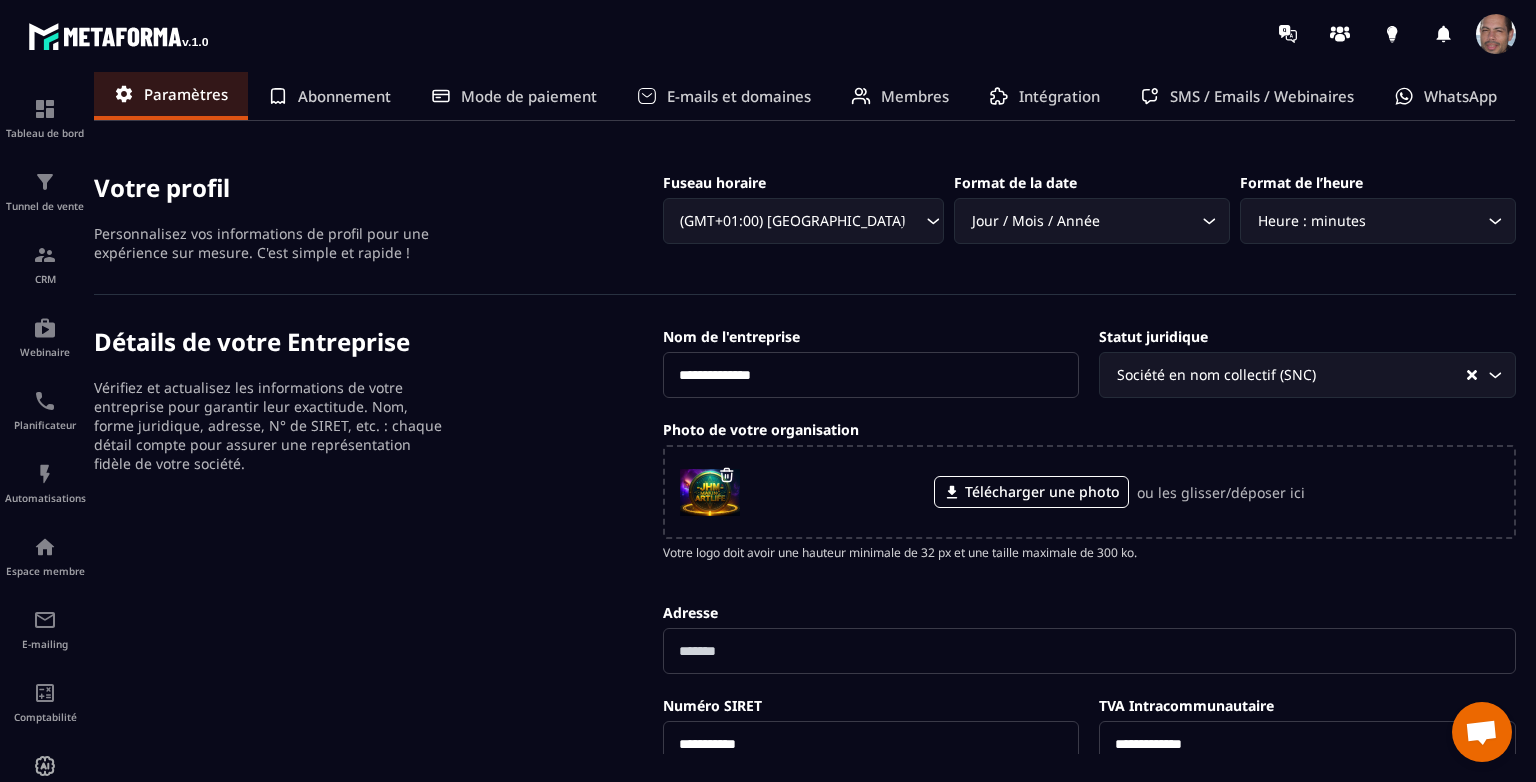 click 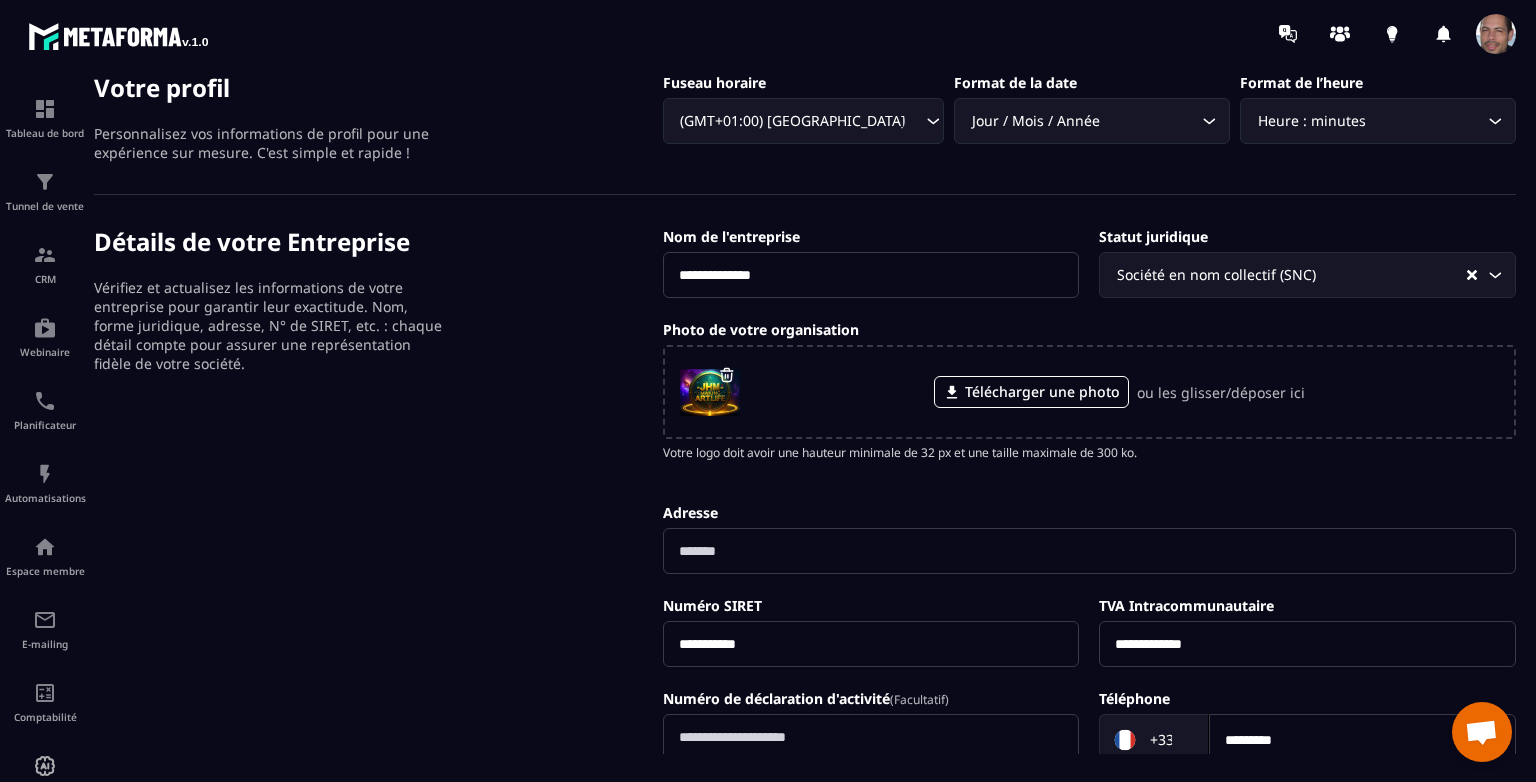 scroll, scrollTop: 0, scrollLeft: 0, axis: both 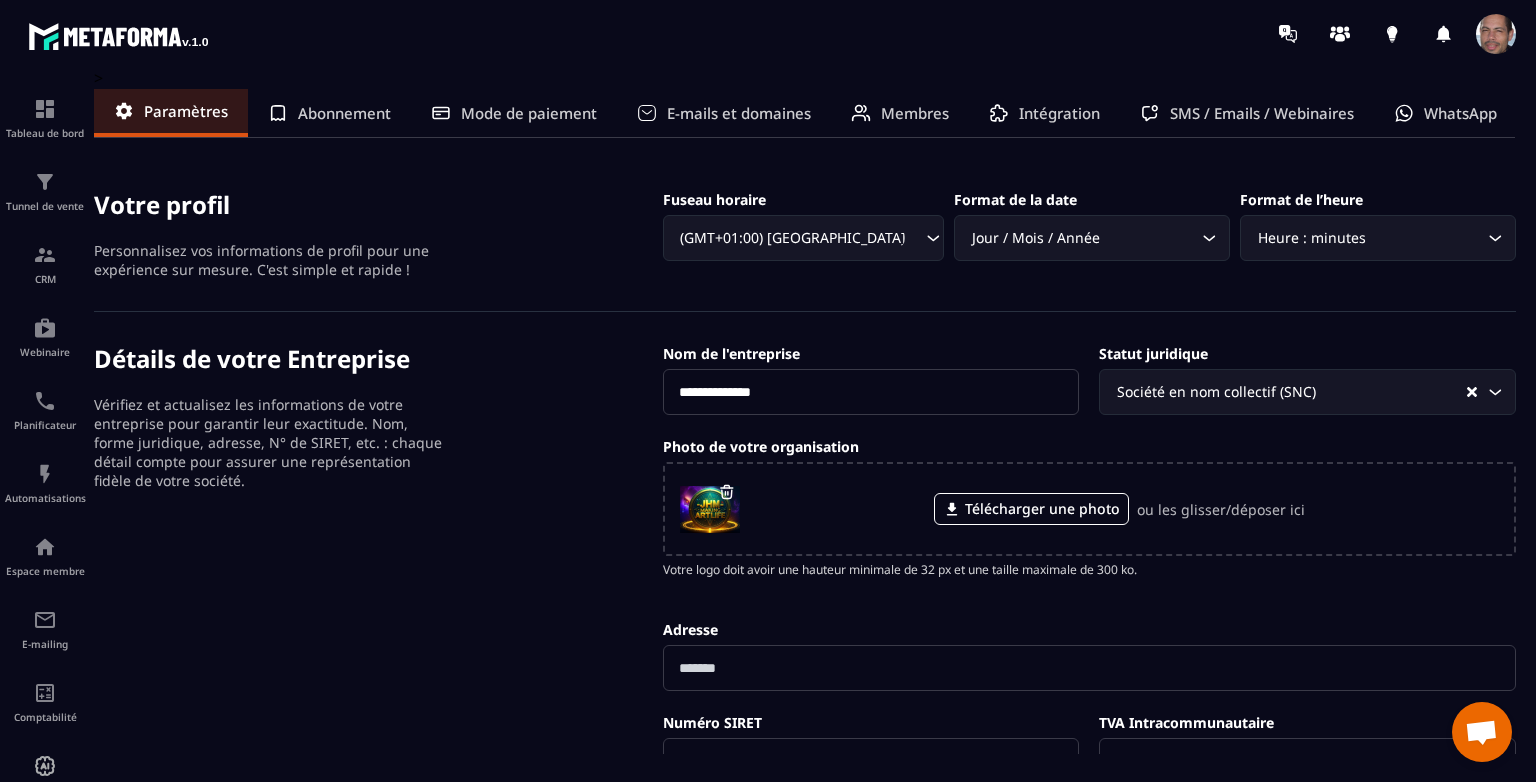 click on "Membres" 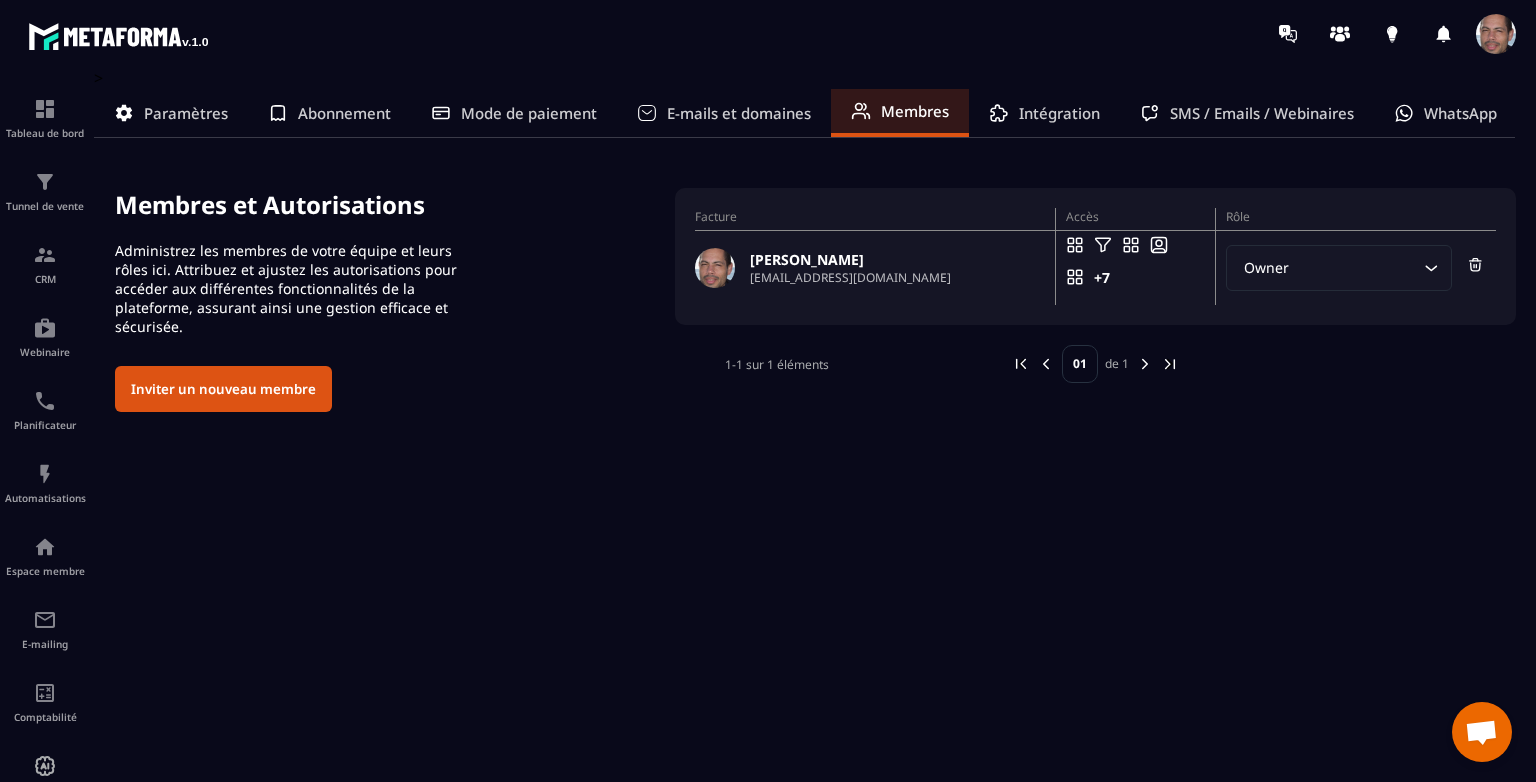 click on "Inviter un nouveau membre" at bounding box center [223, 389] 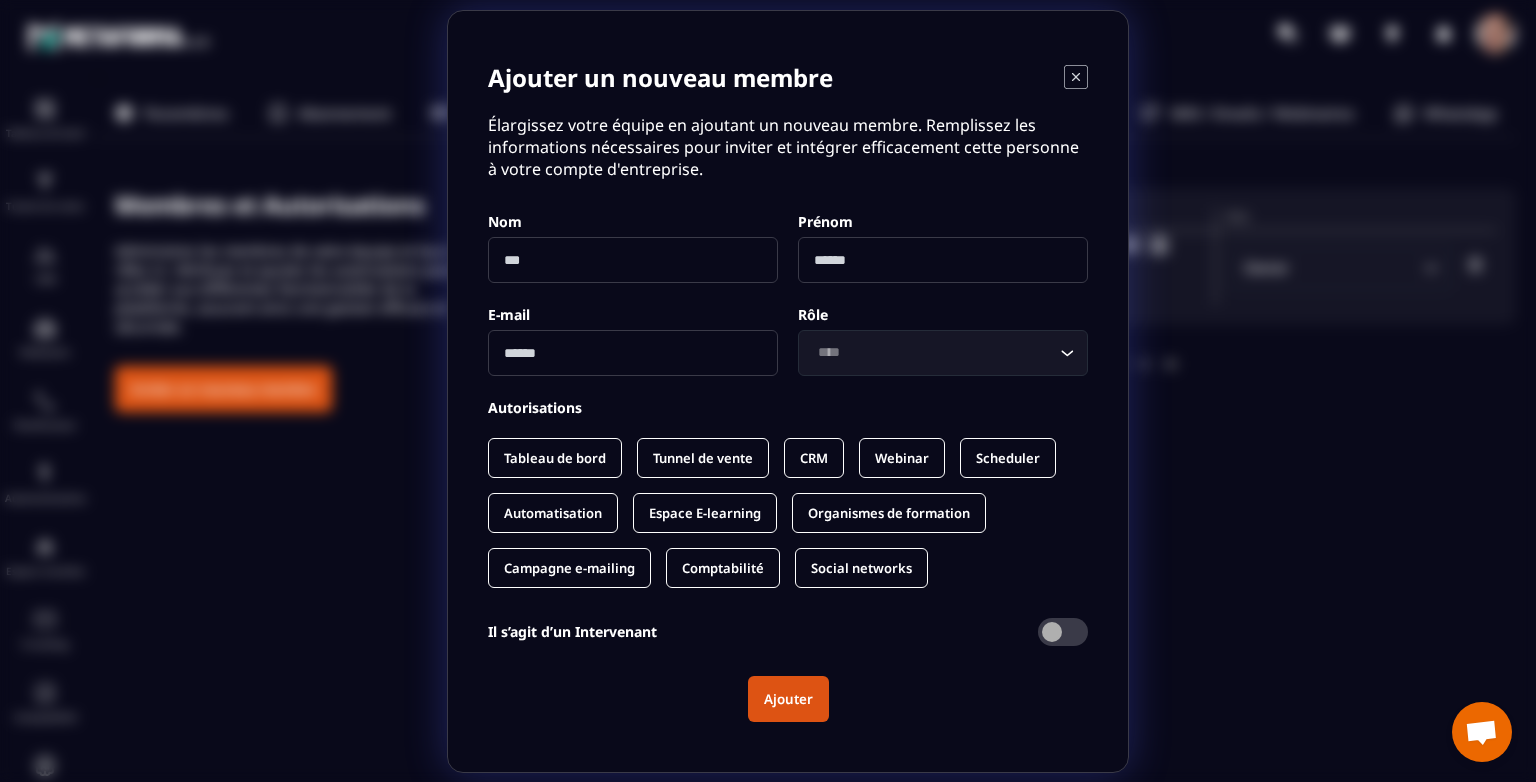 click at bounding box center (633, 260) 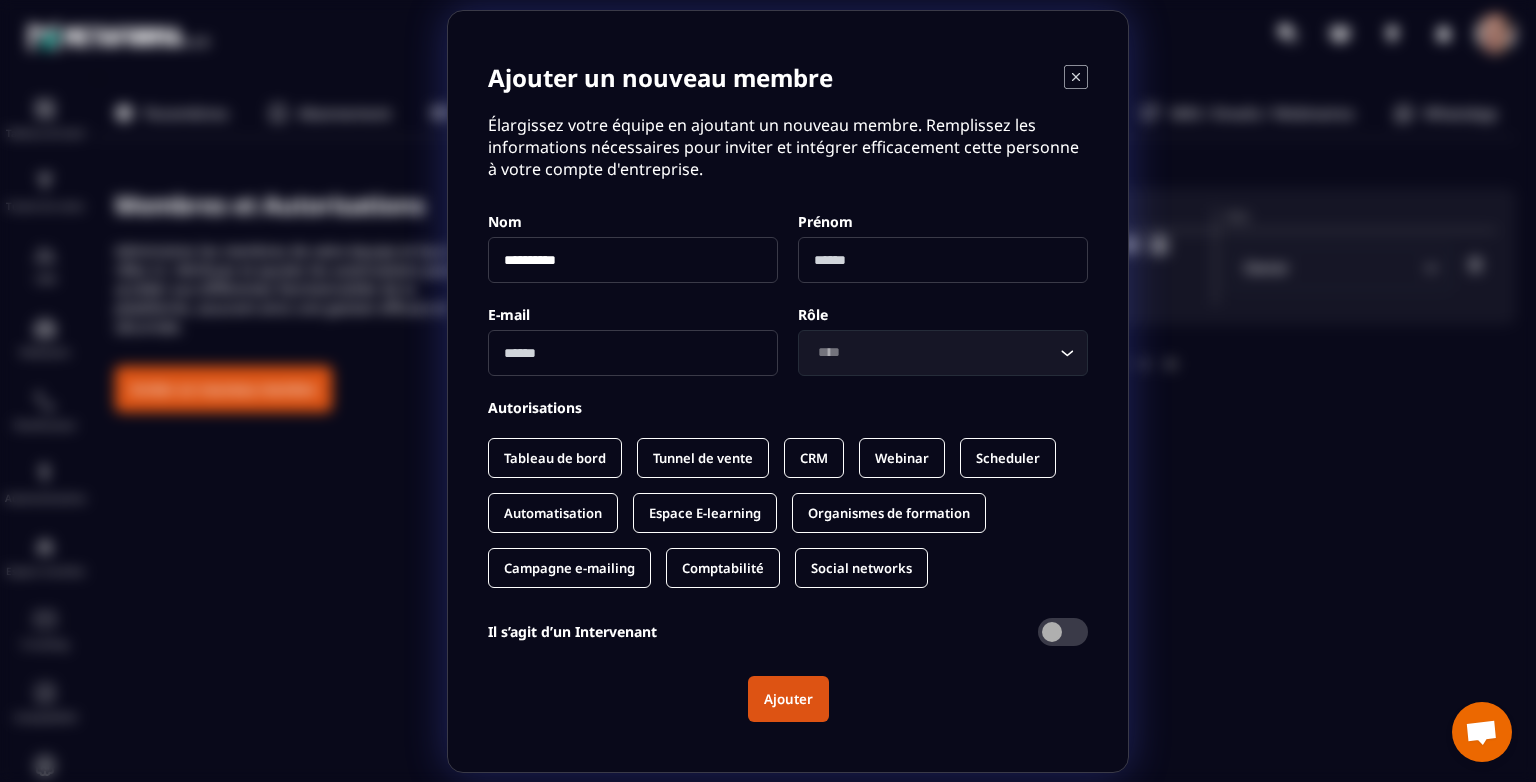 type on "**********" 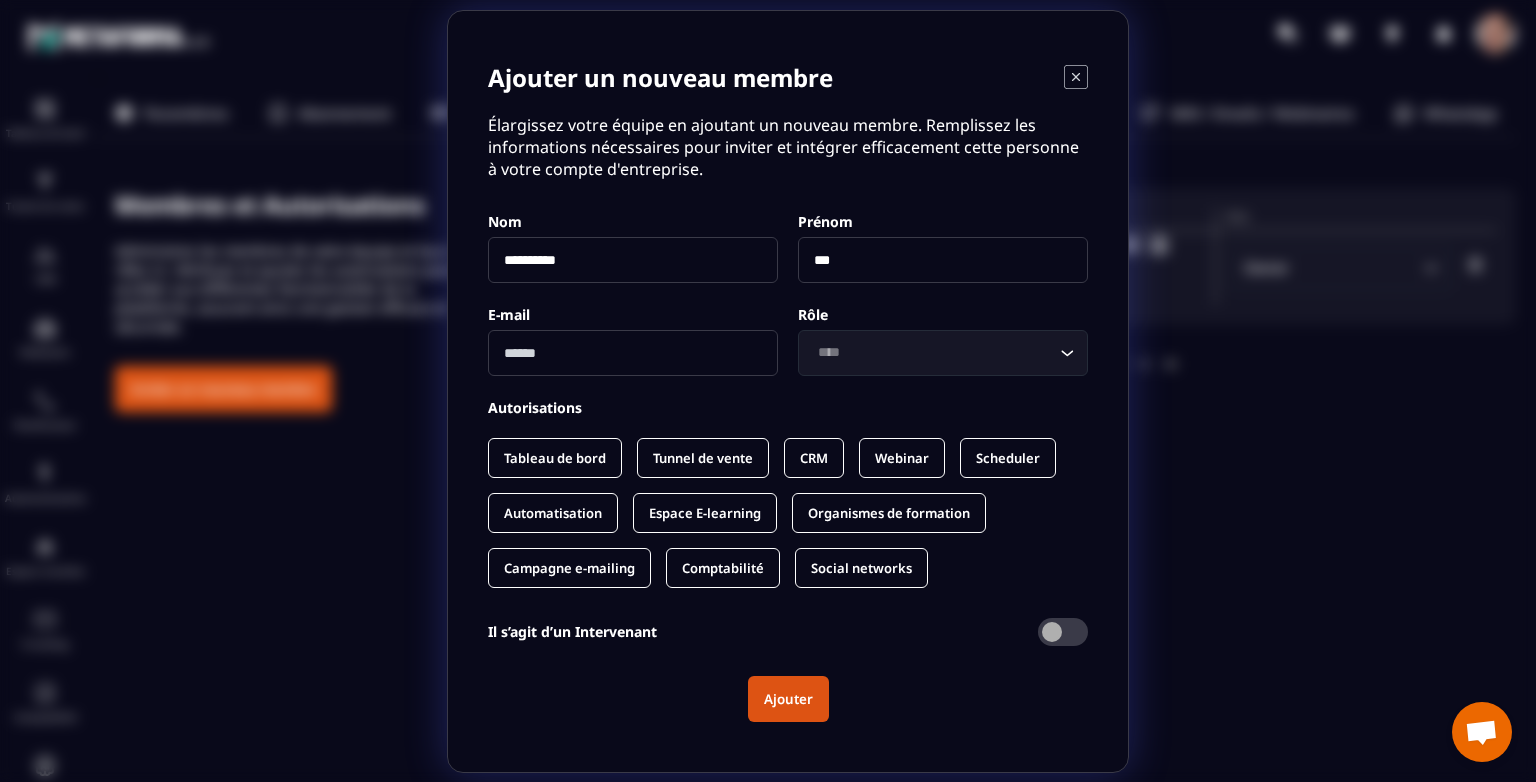 type on "***" 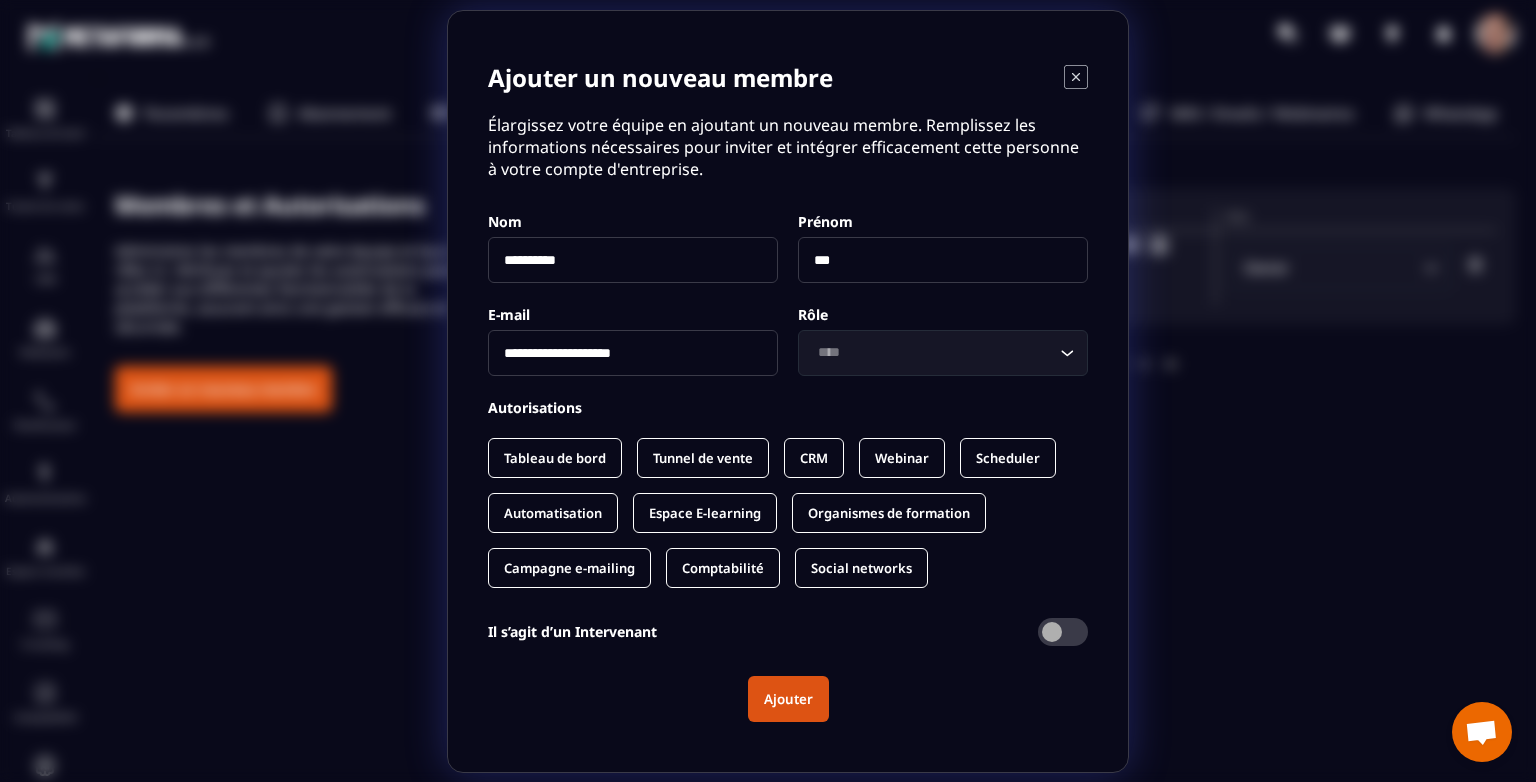 type on "**********" 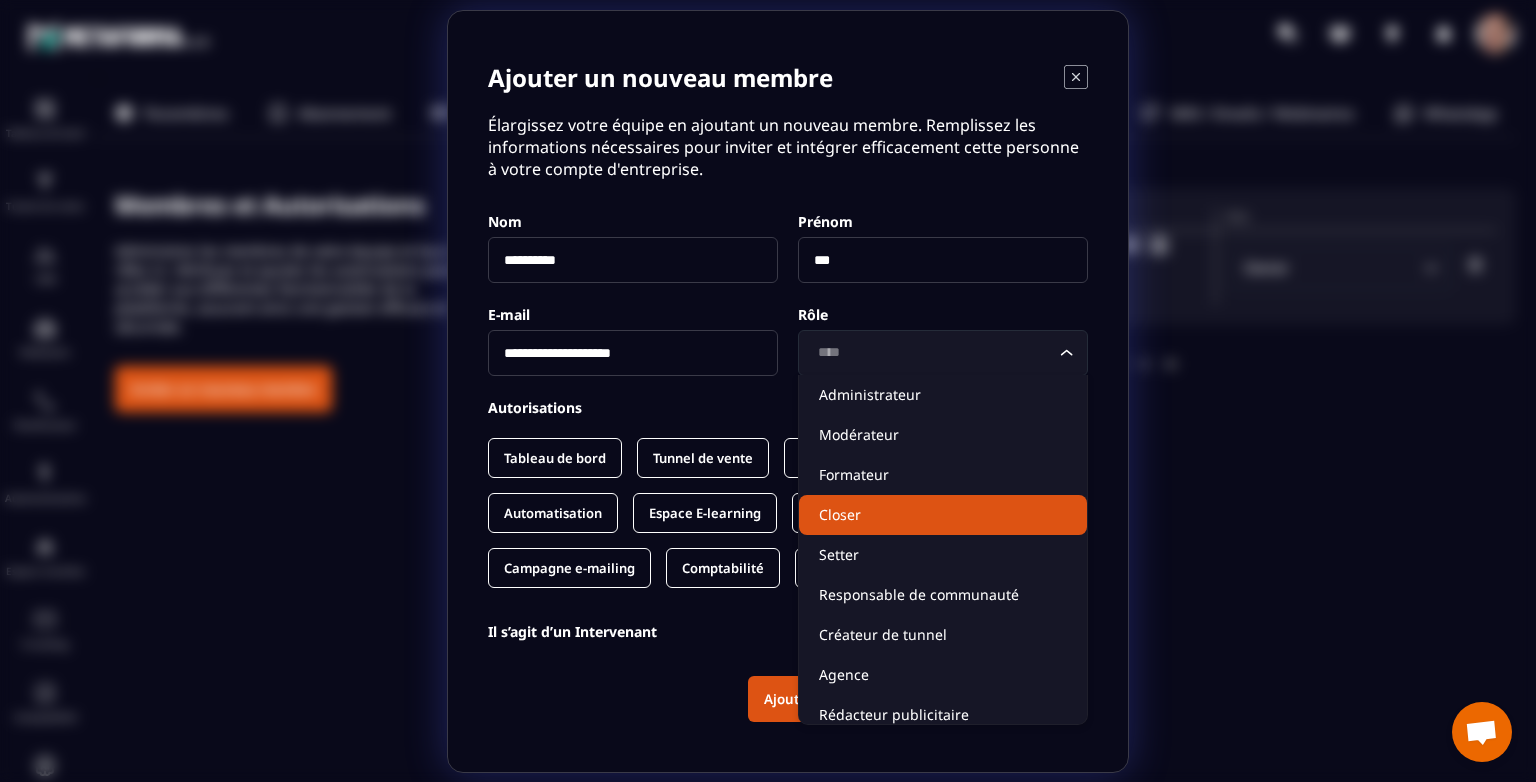 click on "Closer" 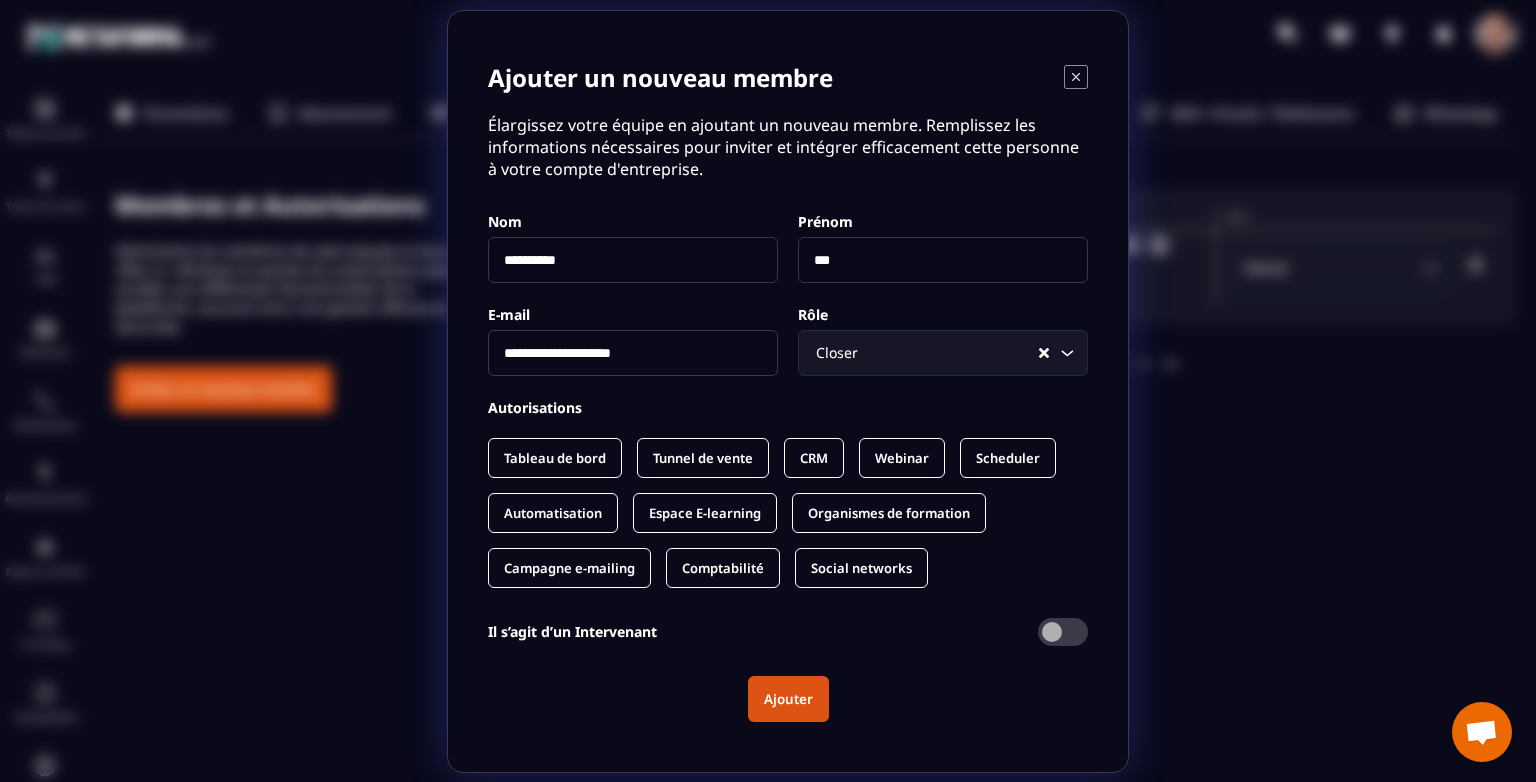 drag, startPoint x: 665, startPoint y: 260, endPoint x: 370, endPoint y: 253, distance: 295.08304 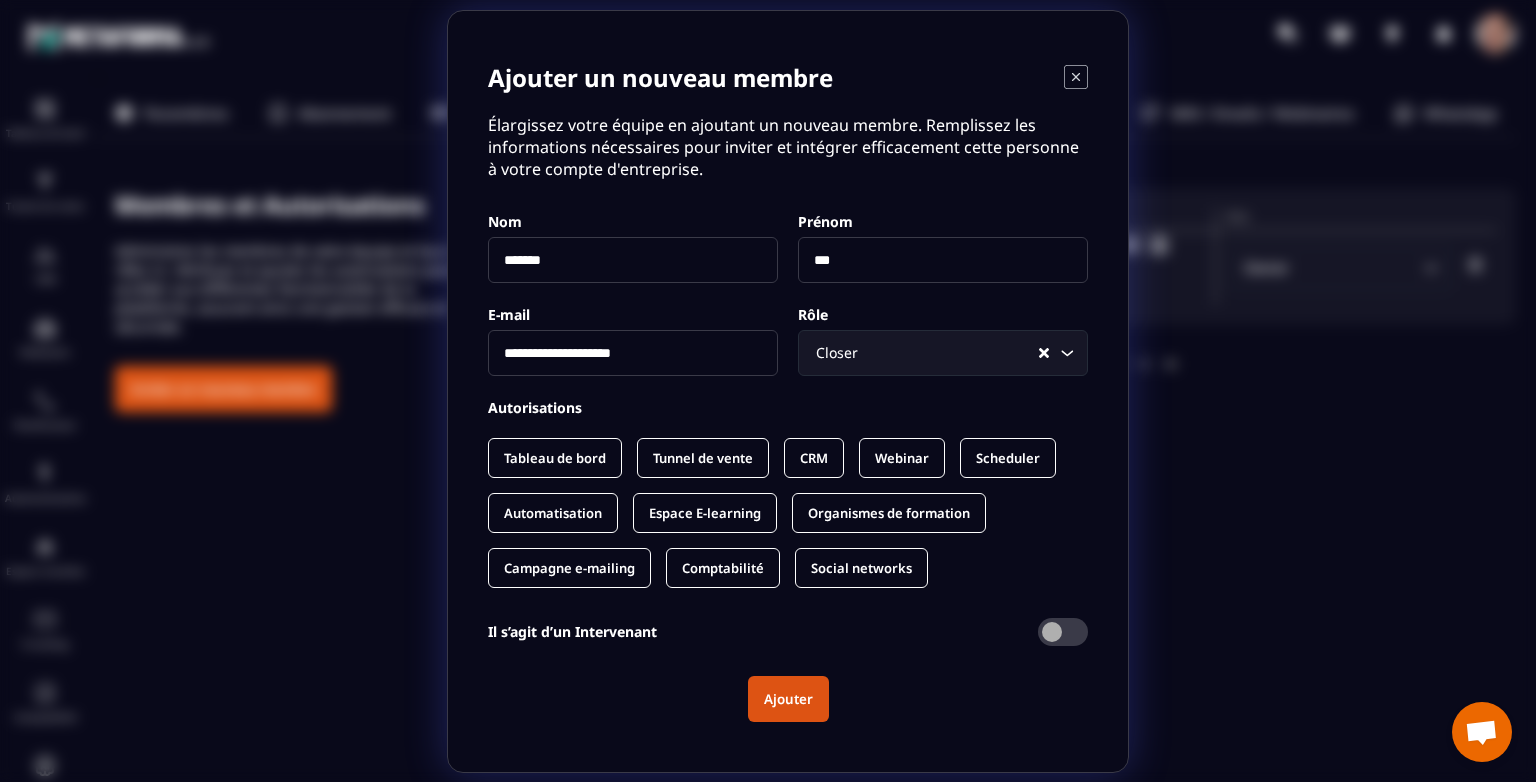 type on "*******" 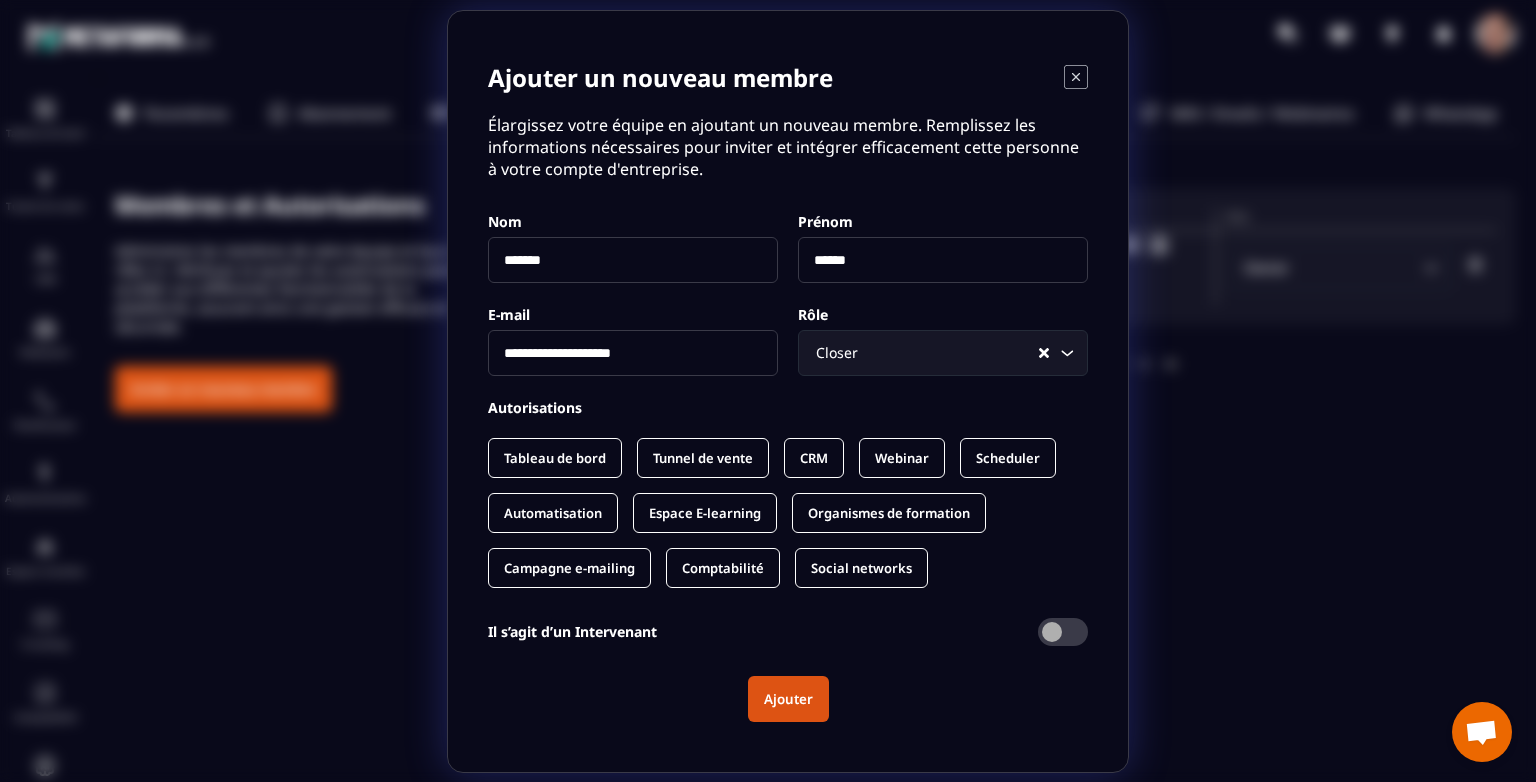 type on "******" 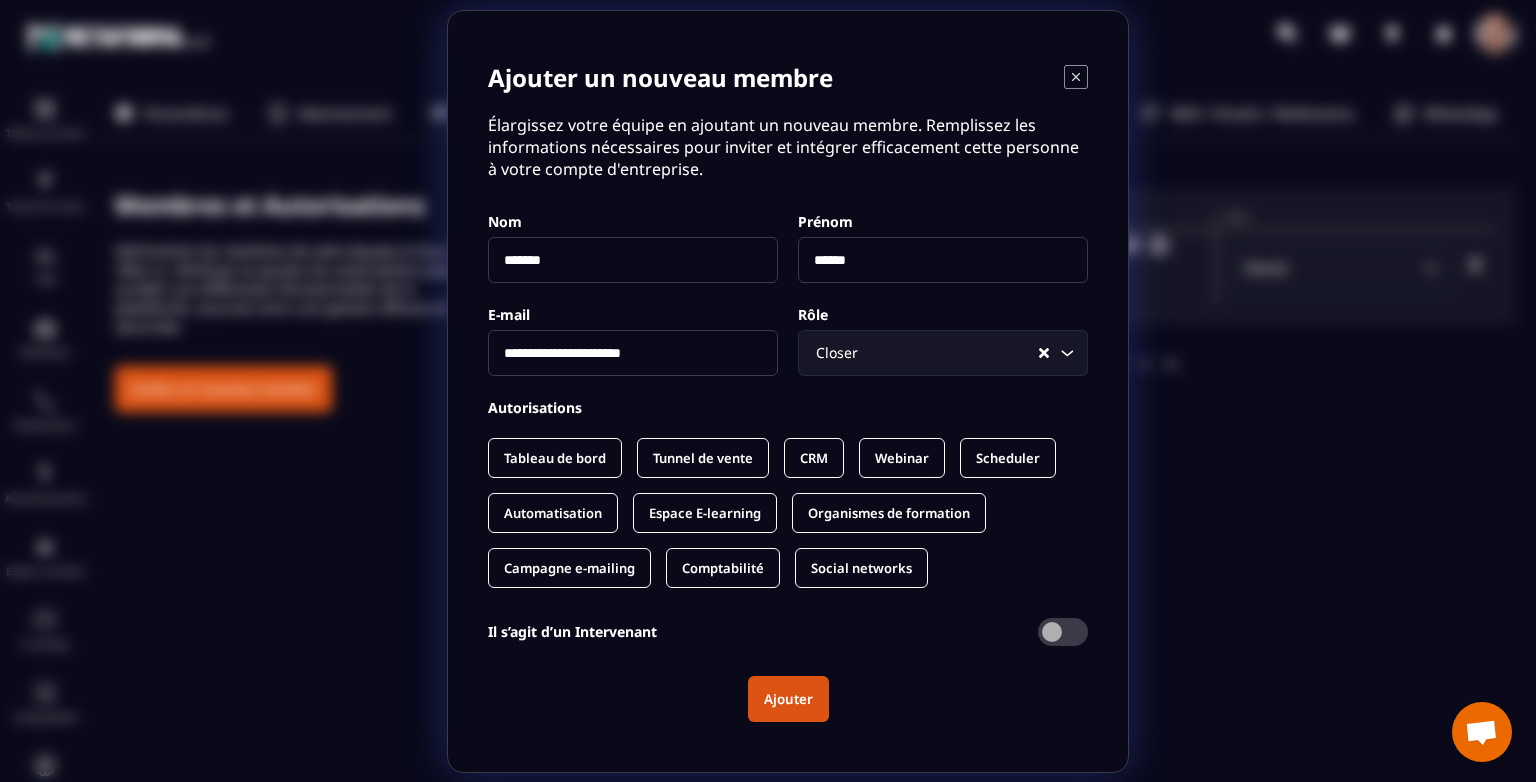 type on "**********" 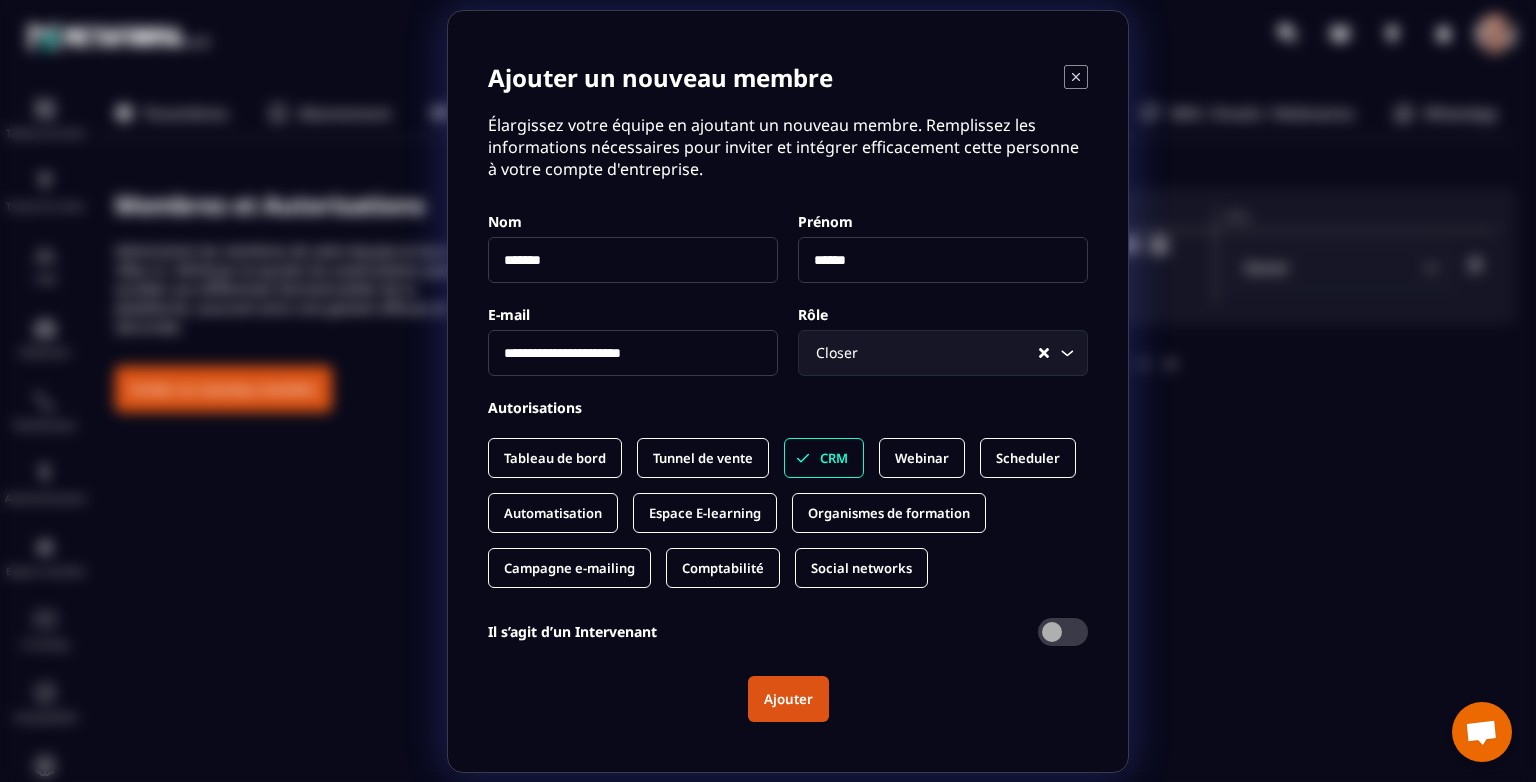 click on "Webinar" at bounding box center (922, 458) 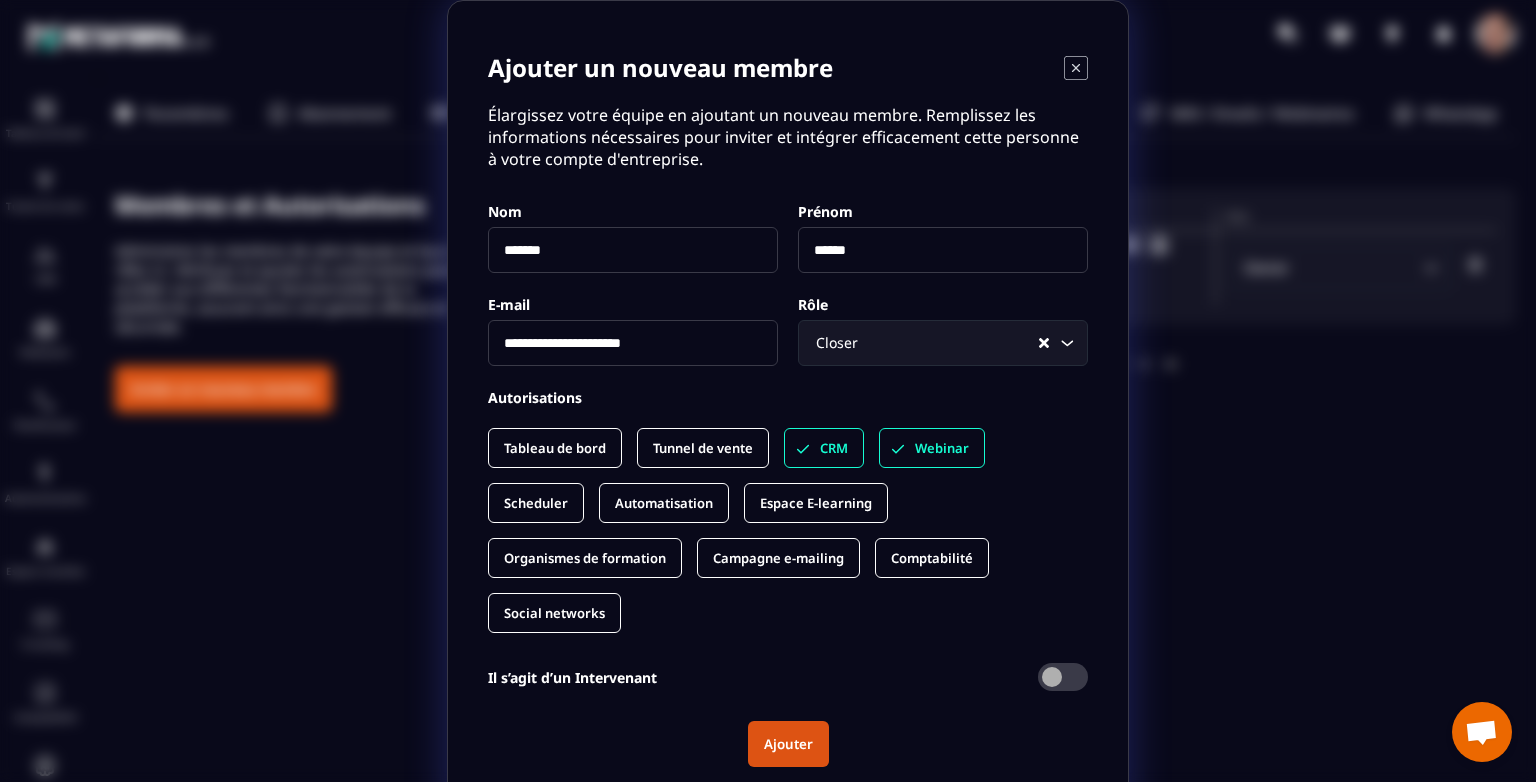click on "Scheduler" at bounding box center (536, 503) 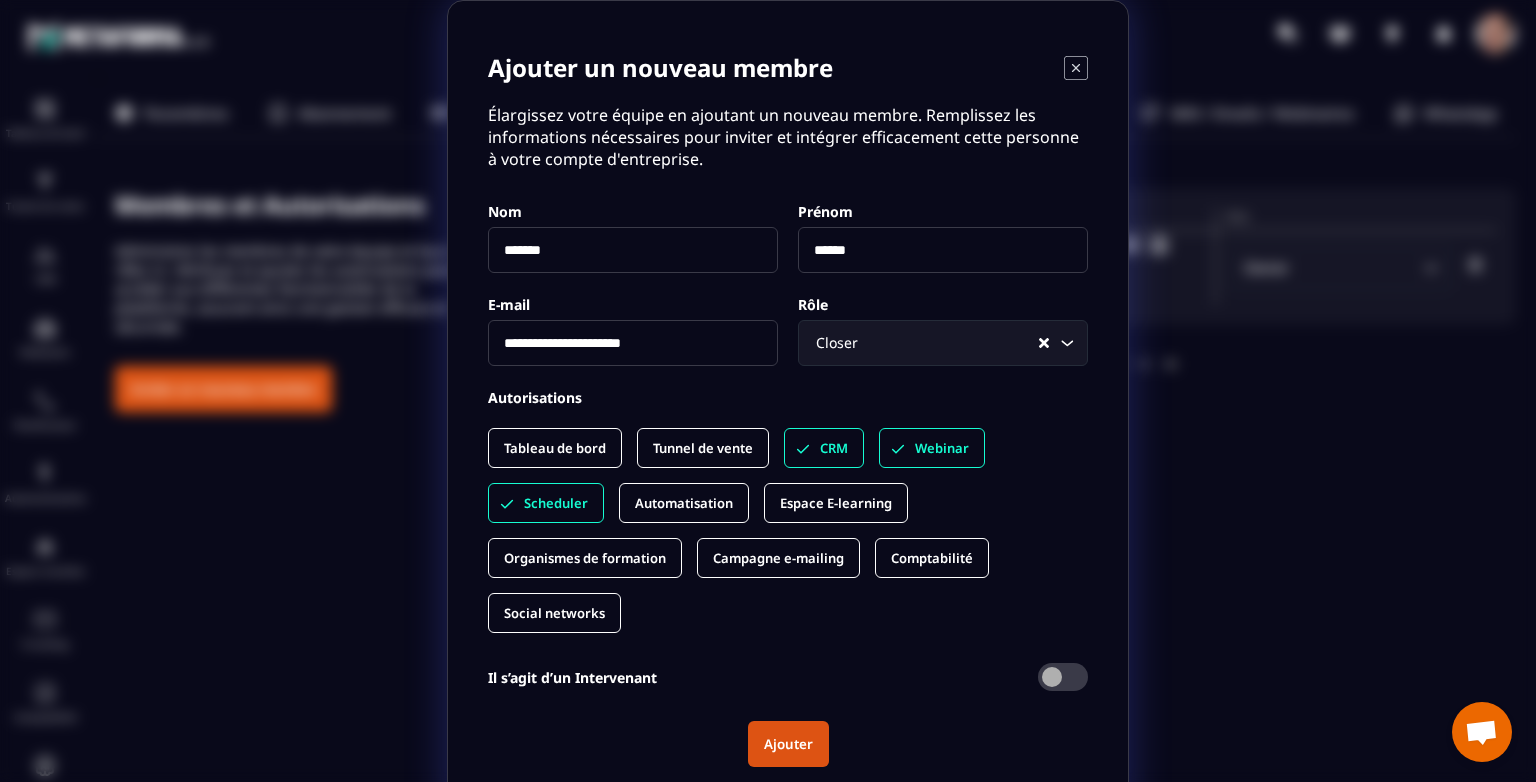 click on "Tunnel de vente" at bounding box center (703, 448) 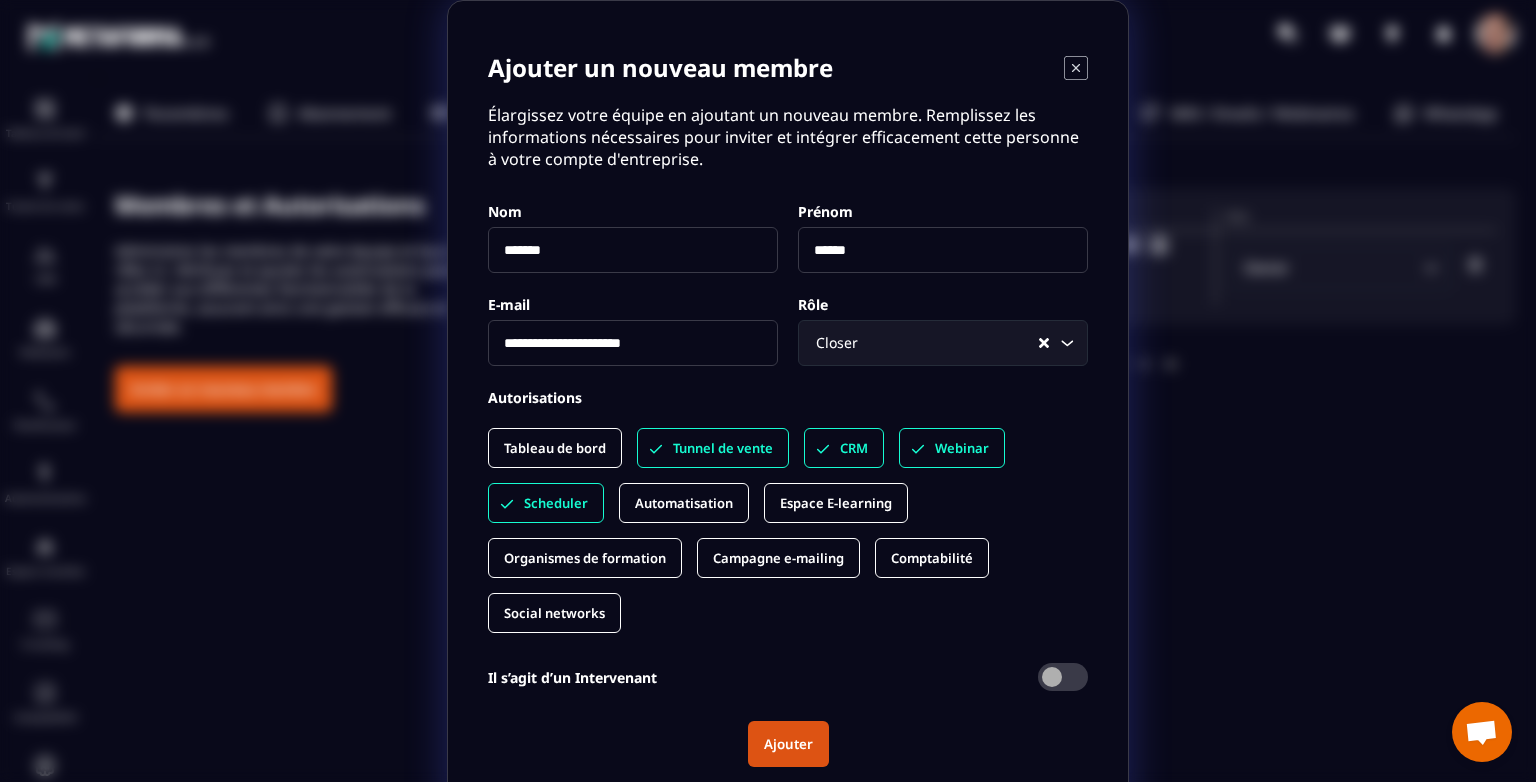 click on "Espace E-learning" at bounding box center [836, 503] 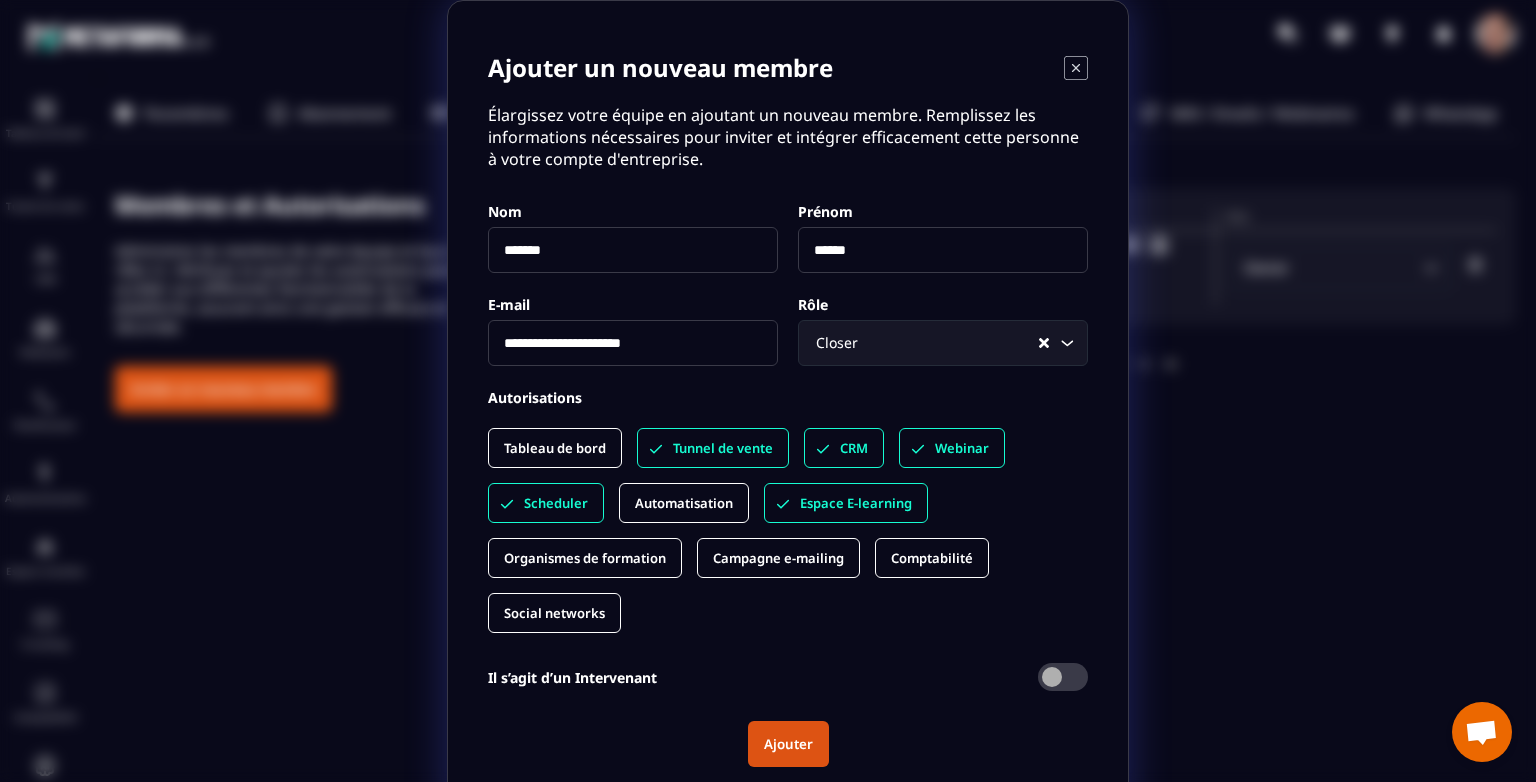 click on "Organismes de formation" at bounding box center (585, 558) 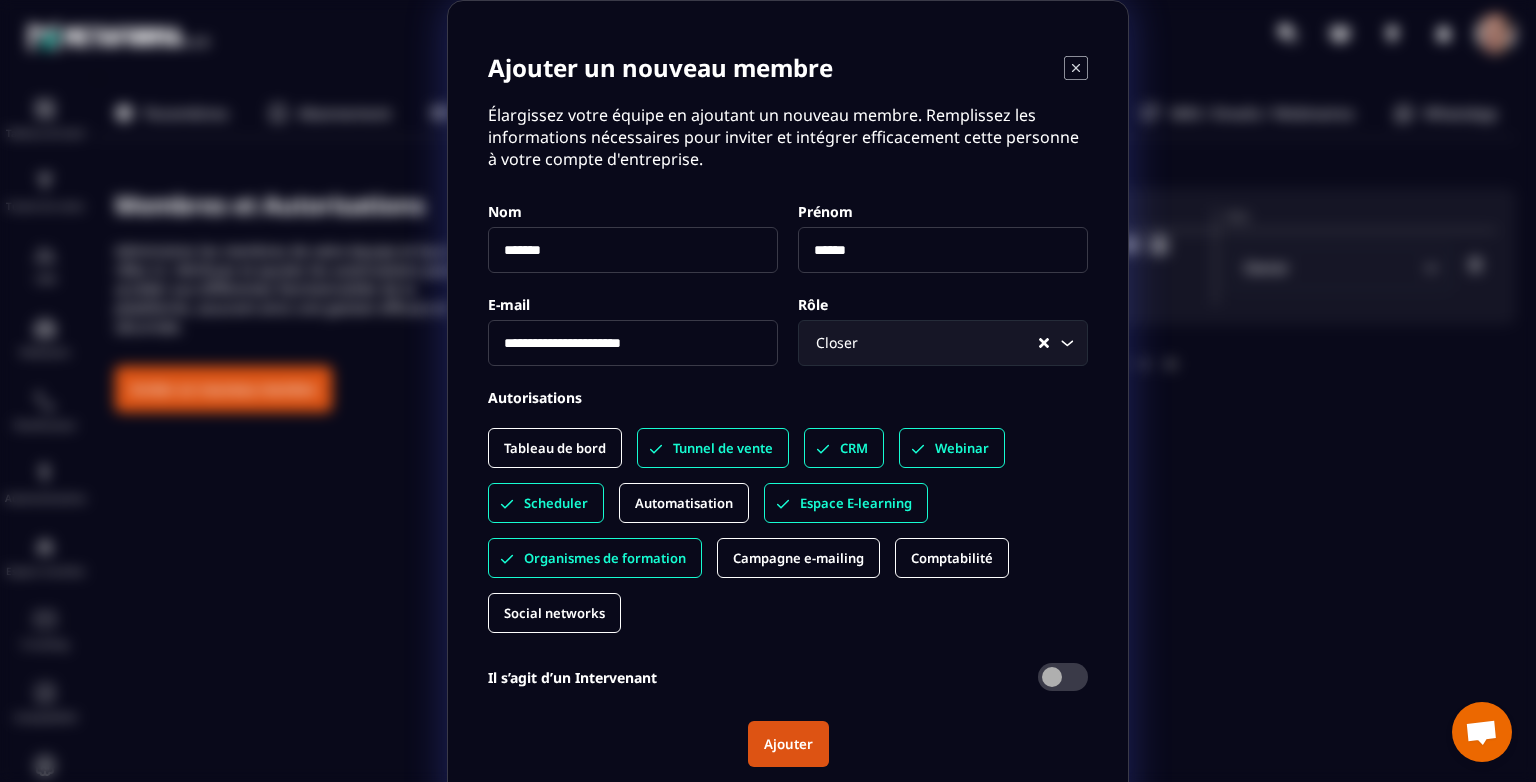 click on "Campagne e-mailing" 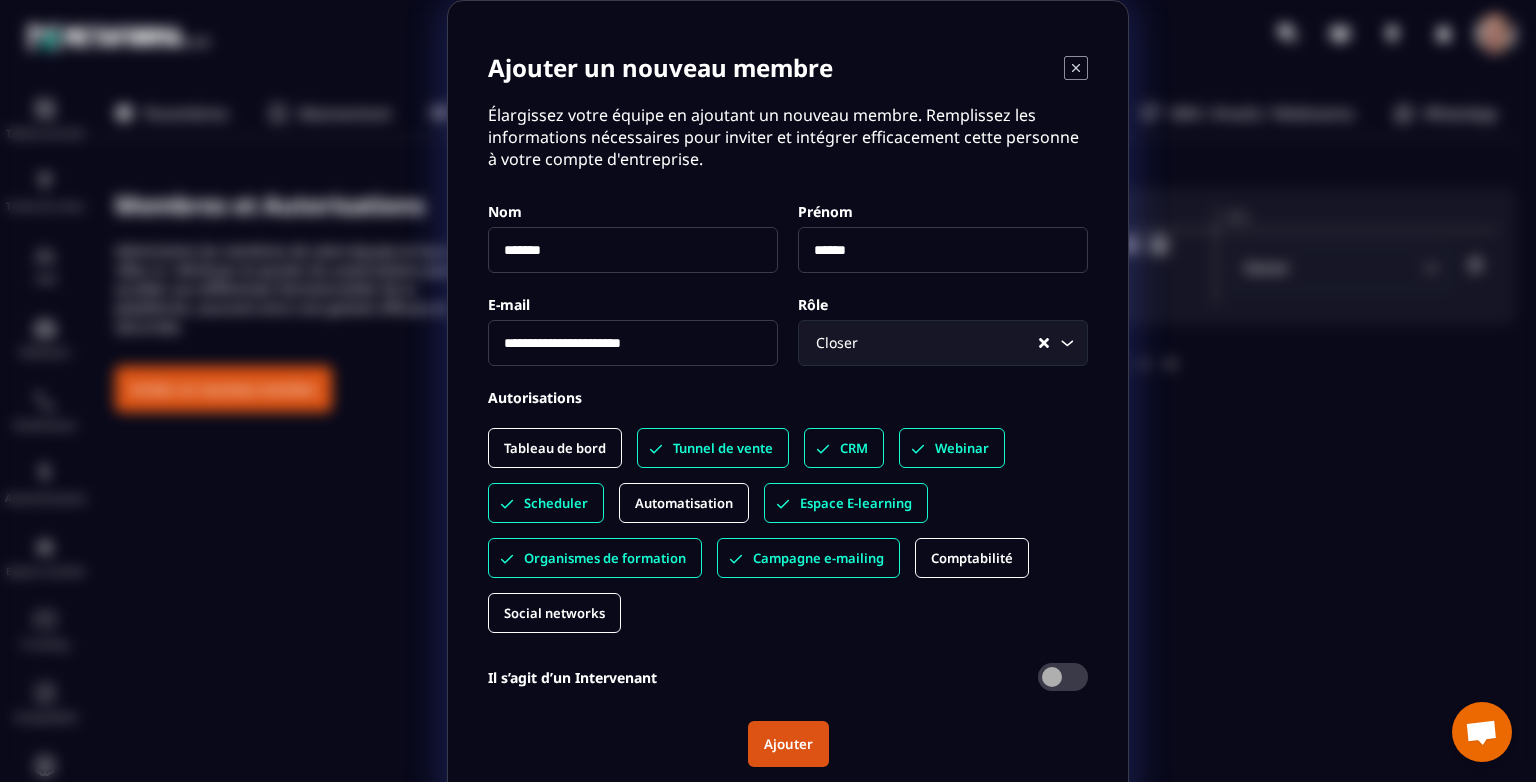 click on "Social networks" at bounding box center [554, 613] 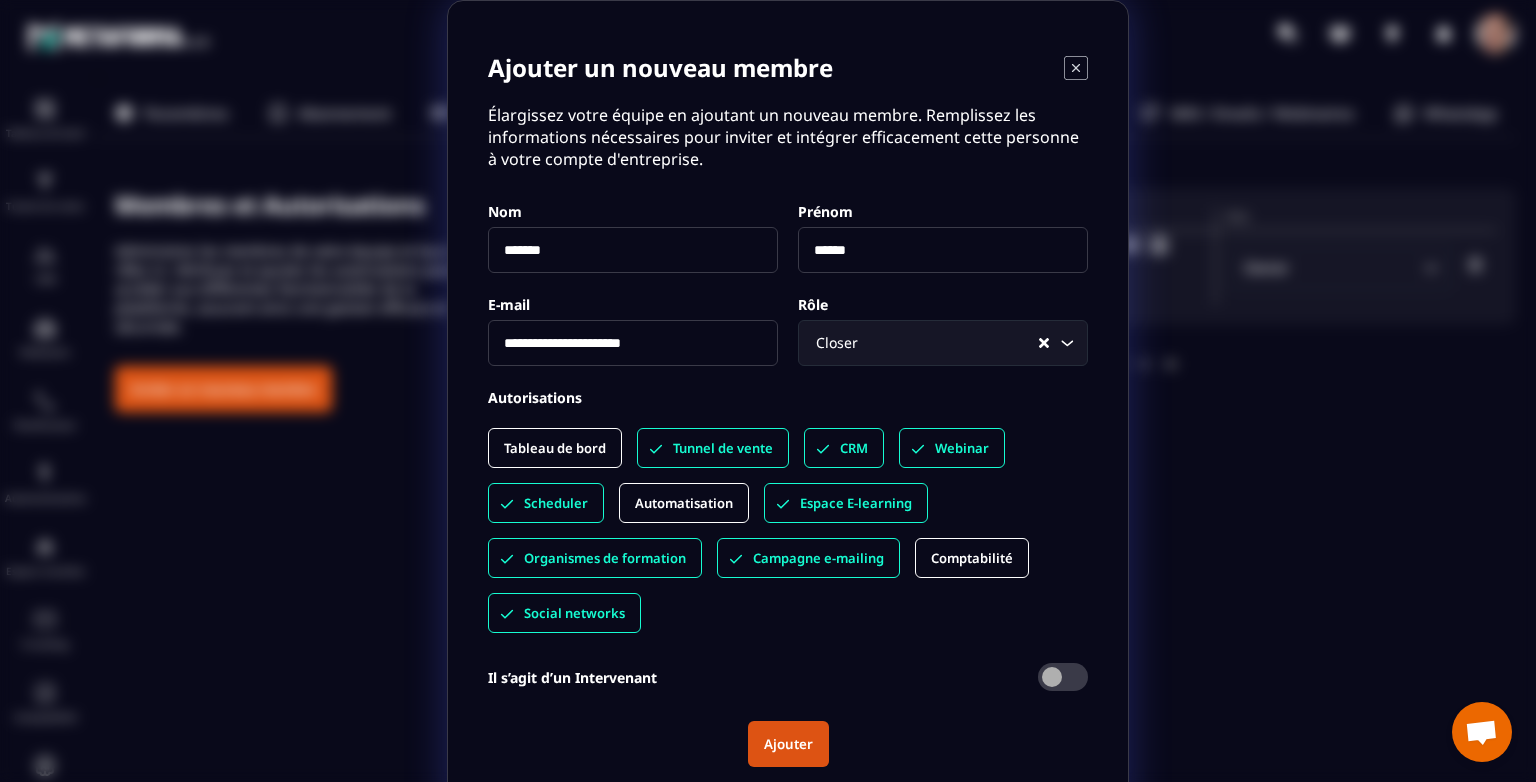 click on "Social networks" at bounding box center [574, 613] 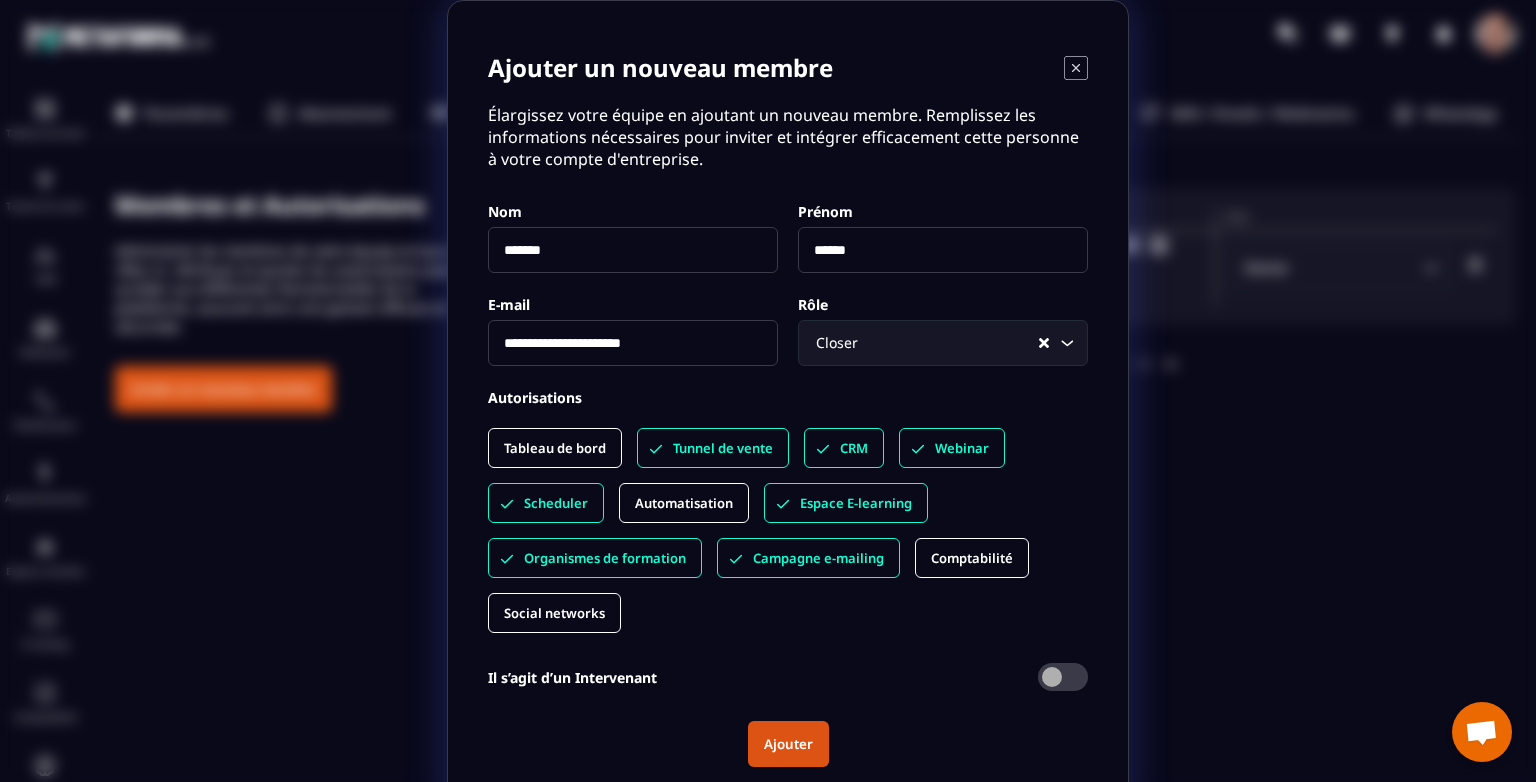 scroll, scrollTop: 29, scrollLeft: 0, axis: vertical 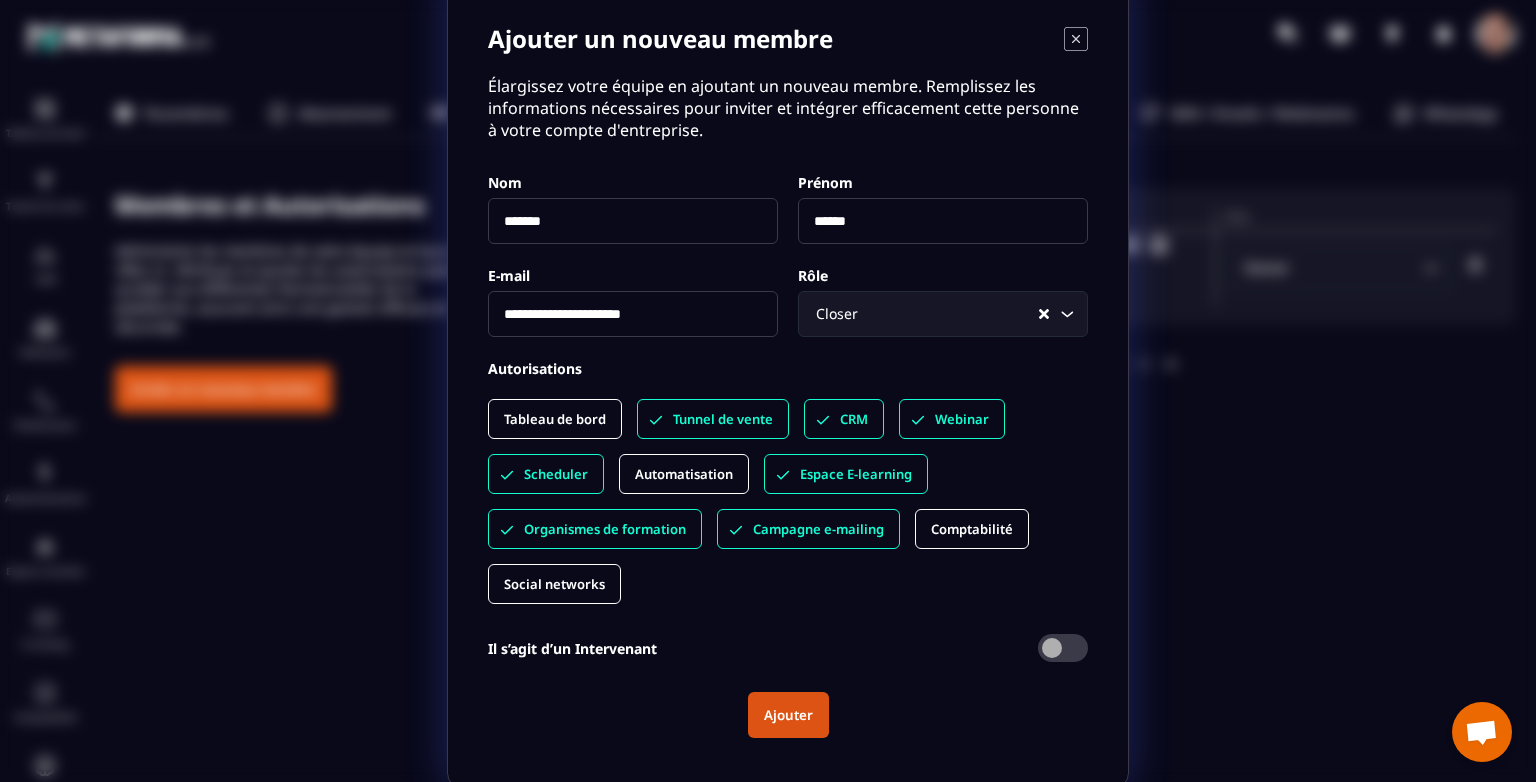 click on "Ajouter" at bounding box center [788, 715] 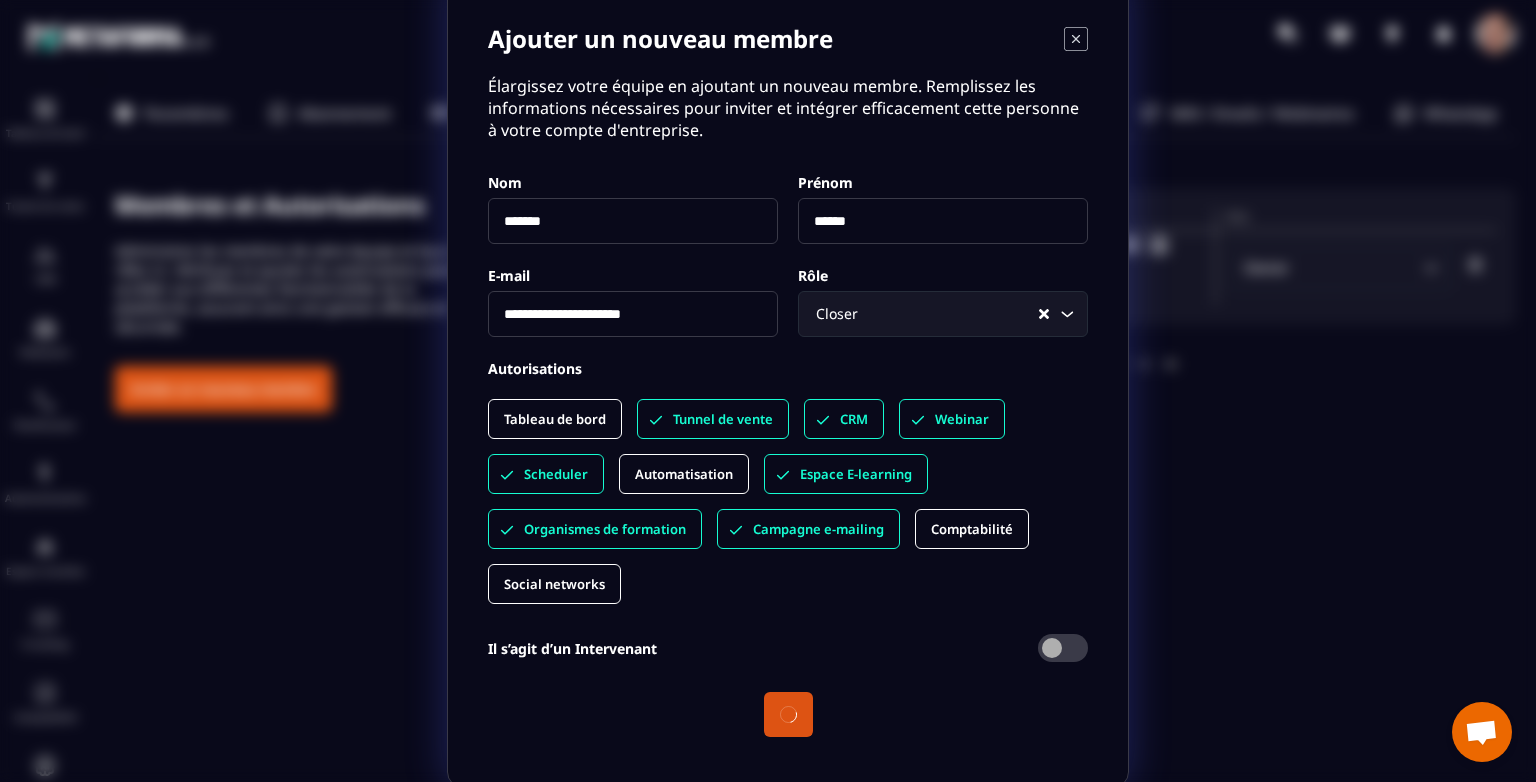 scroll, scrollTop: 28, scrollLeft: 0, axis: vertical 